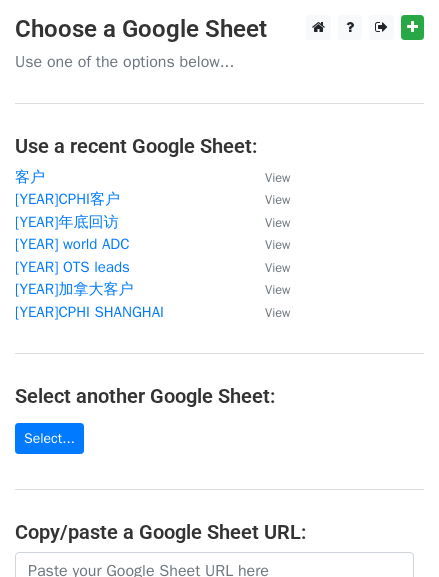 scroll, scrollTop: 0, scrollLeft: 0, axis: both 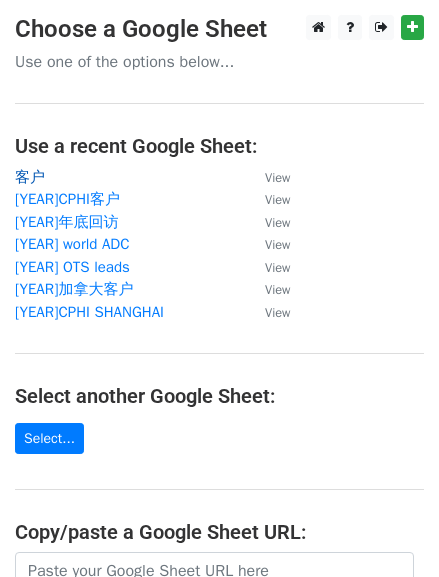 click on "客户" at bounding box center [30, 177] 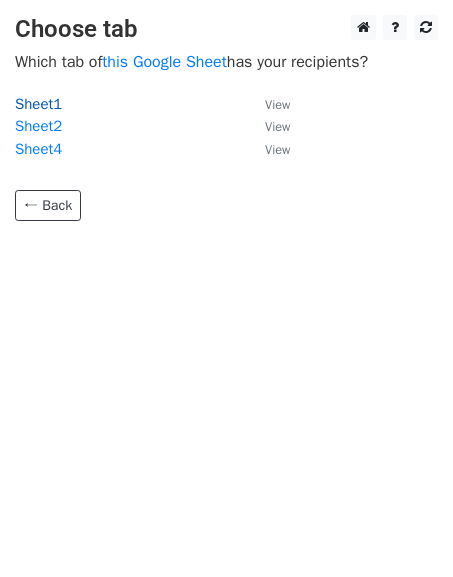 scroll, scrollTop: 0, scrollLeft: 0, axis: both 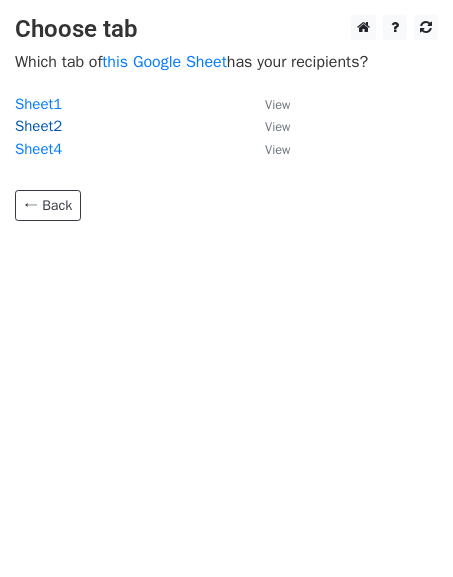 click on "Sheet2" at bounding box center (38, 126) 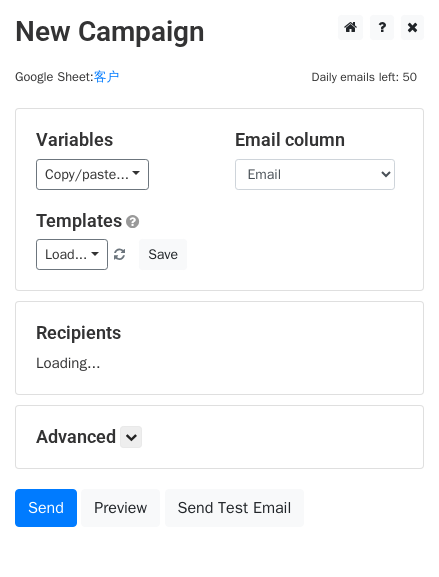 scroll, scrollTop: 0, scrollLeft: 0, axis: both 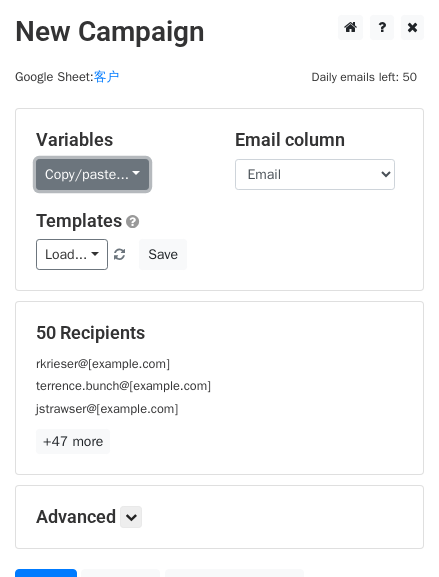click on "Copy/paste..." at bounding box center [92, 174] 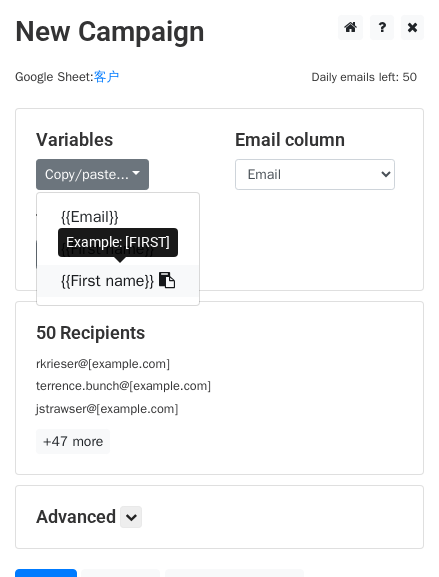 click on "{{First name}}" at bounding box center (118, 281) 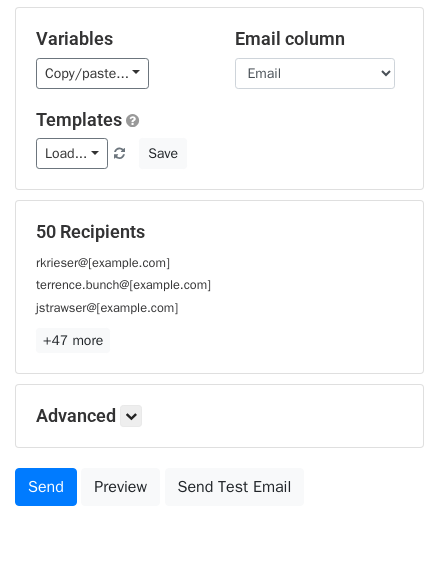 scroll, scrollTop: 197, scrollLeft: 0, axis: vertical 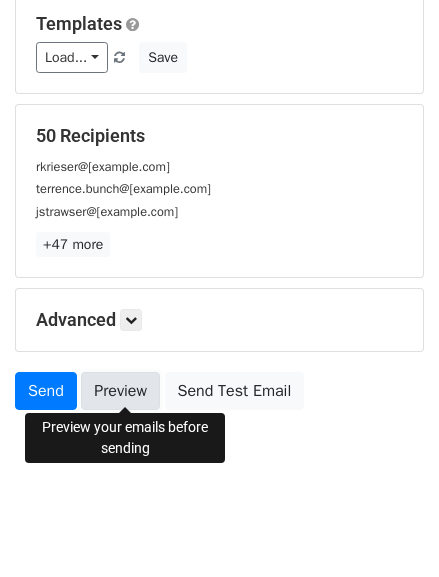 click on "Preview" at bounding box center [120, 391] 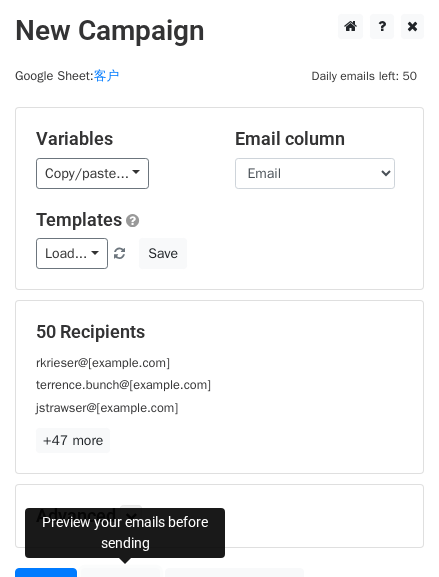 scroll, scrollTop: 0, scrollLeft: 0, axis: both 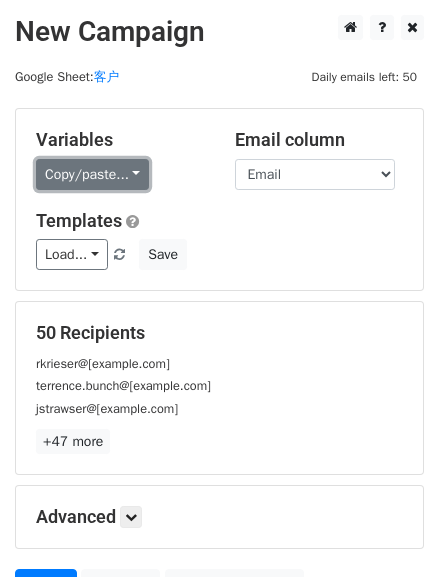 click on "Copy/paste..." at bounding box center (92, 174) 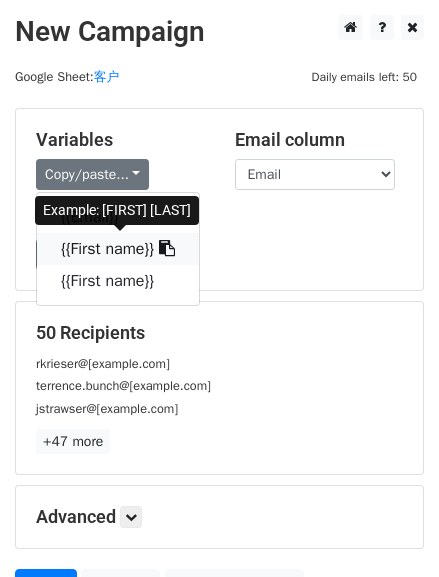 click on "{{First name}}" at bounding box center [118, 249] 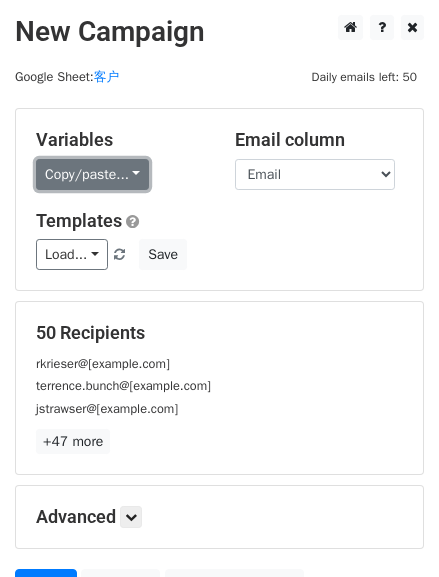 click on "Copy/paste..." at bounding box center [92, 174] 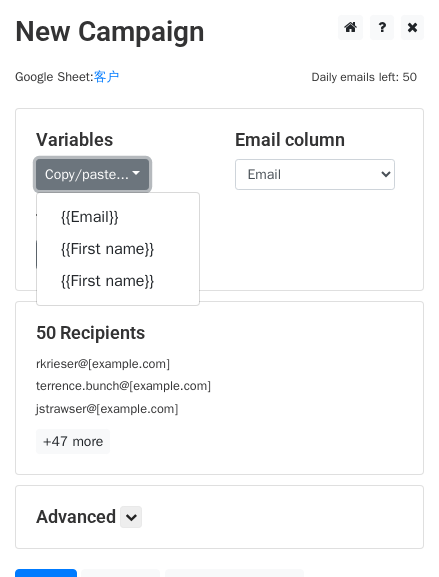 click on "Copy/paste..." at bounding box center (92, 174) 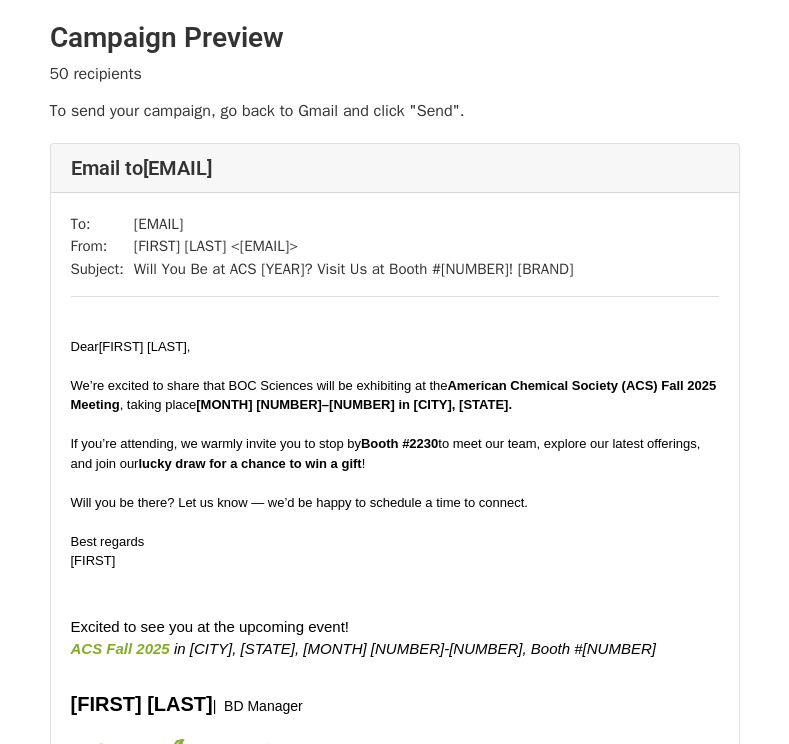 scroll, scrollTop: 0, scrollLeft: 0, axis: both 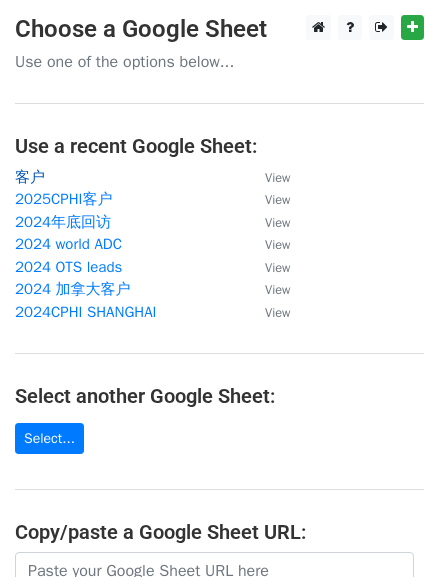 click on "客户" at bounding box center [30, 177] 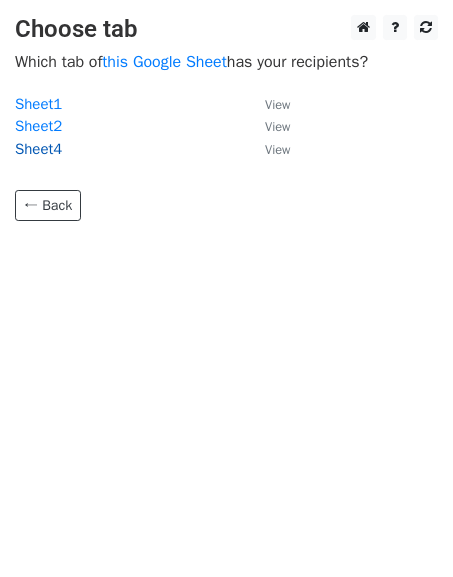 scroll, scrollTop: 0, scrollLeft: 0, axis: both 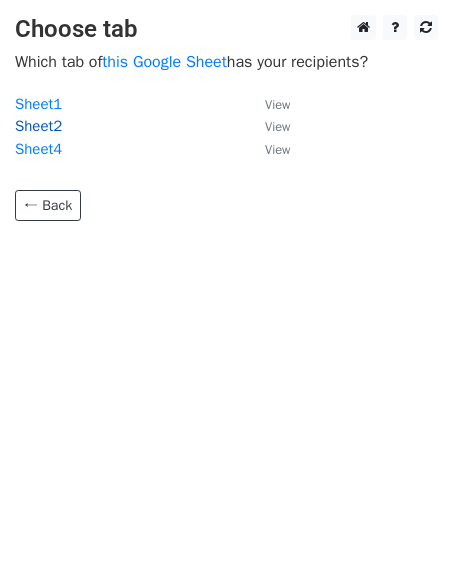 click on "Sheet2" at bounding box center (38, 126) 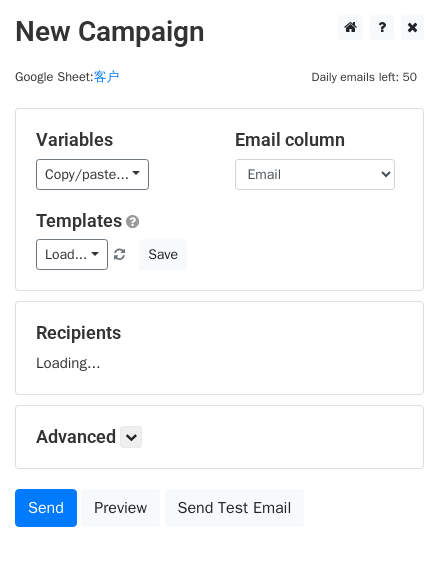 scroll, scrollTop: 0, scrollLeft: 0, axis: both 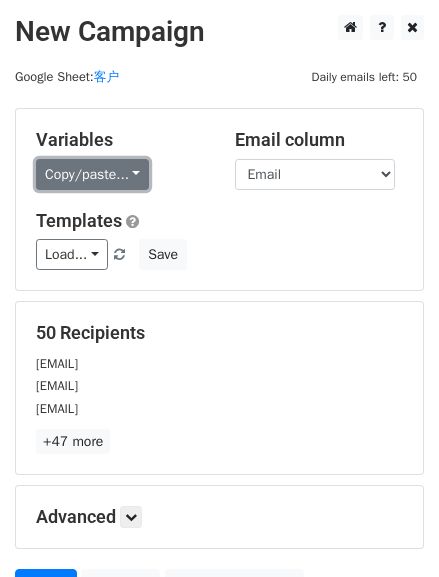 click on "Copy/paste..." at bounding box center [92, 174] 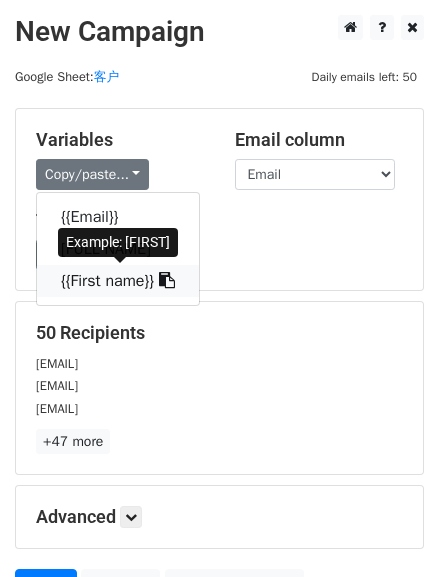 click on "{{First name}}" at bounding box center (118, 281) 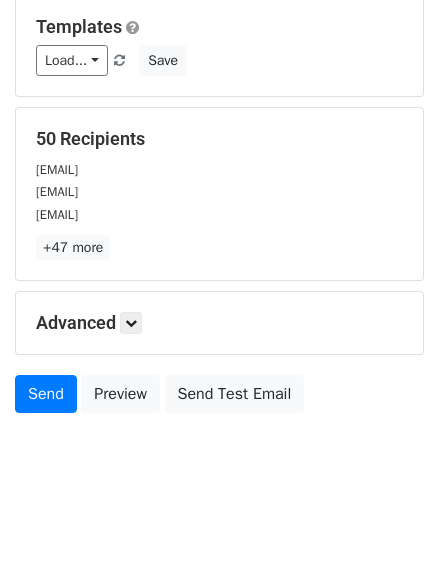 scroll, scrollTop: 197, scrollLeft: 0, axis: vertical 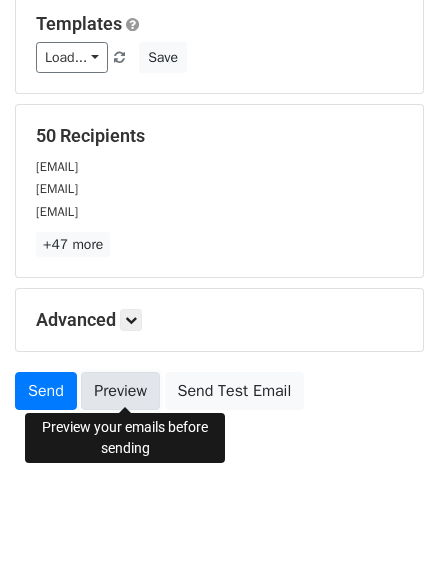 click on "Preview" at bounding box center (120, 391) 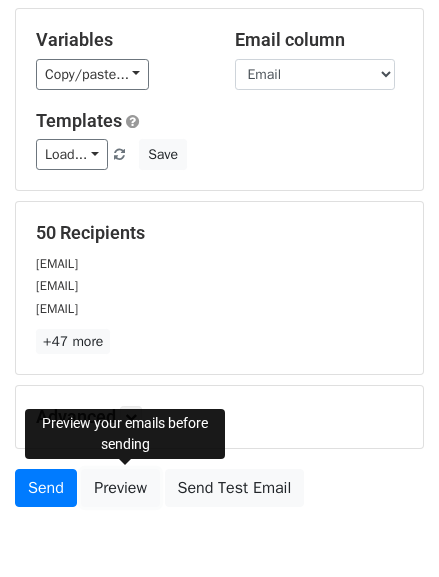 scroll, scrollTop: 197, scrollLeft: 0, axis: vertical 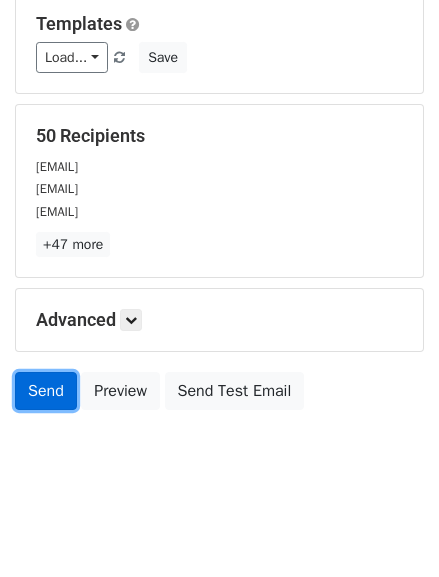 click on "Send" at bounding box center [46, 391] 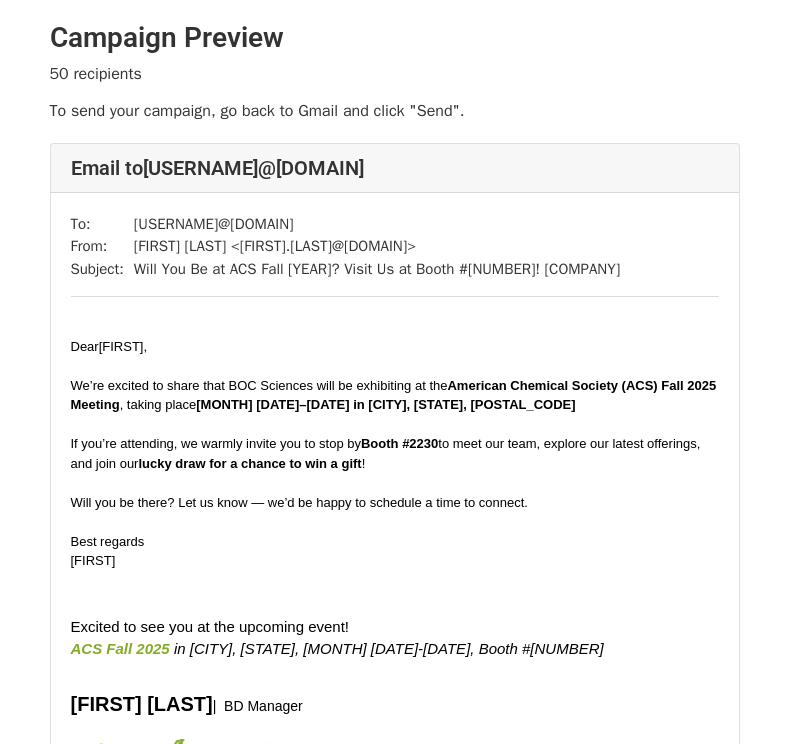 scroll, scrollTop: 0, scrollLeft: 0, axis: both 